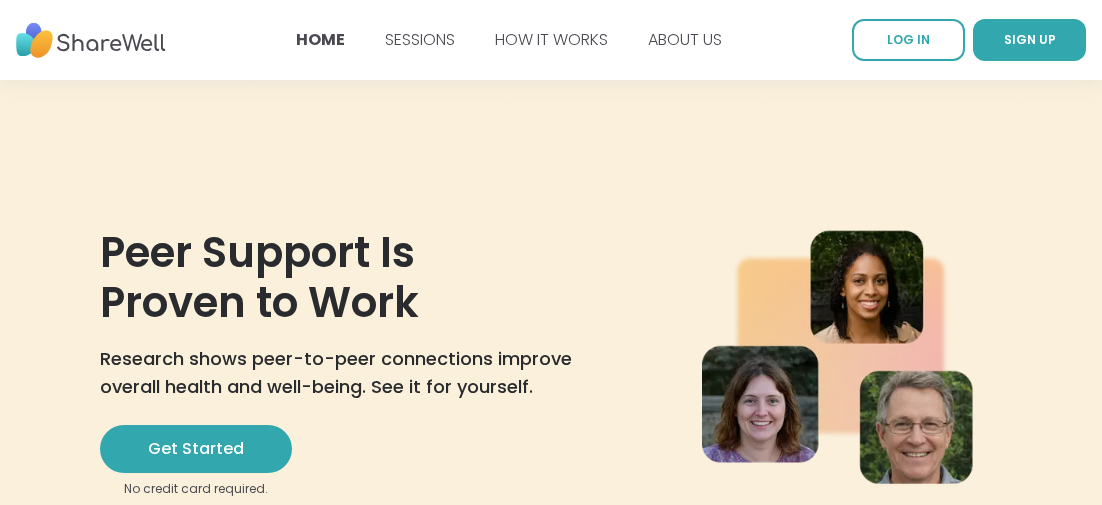 scroll, scrollTop: 0, scrollLeft: 0, axis: both 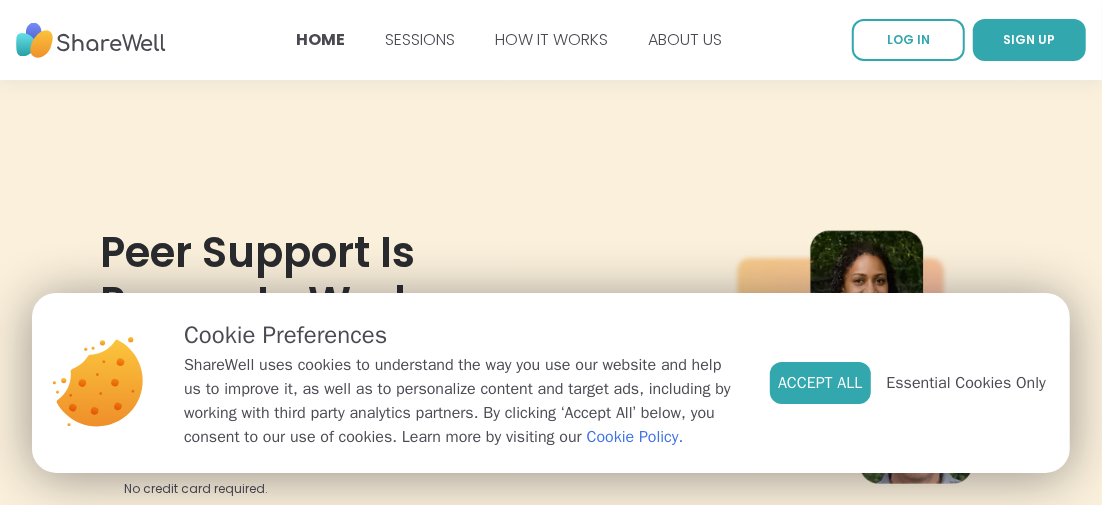 drag, startPoint x: 886, startPoint y: 36, endPoint x: 820, endPoint y: 82, distance: 80.44874 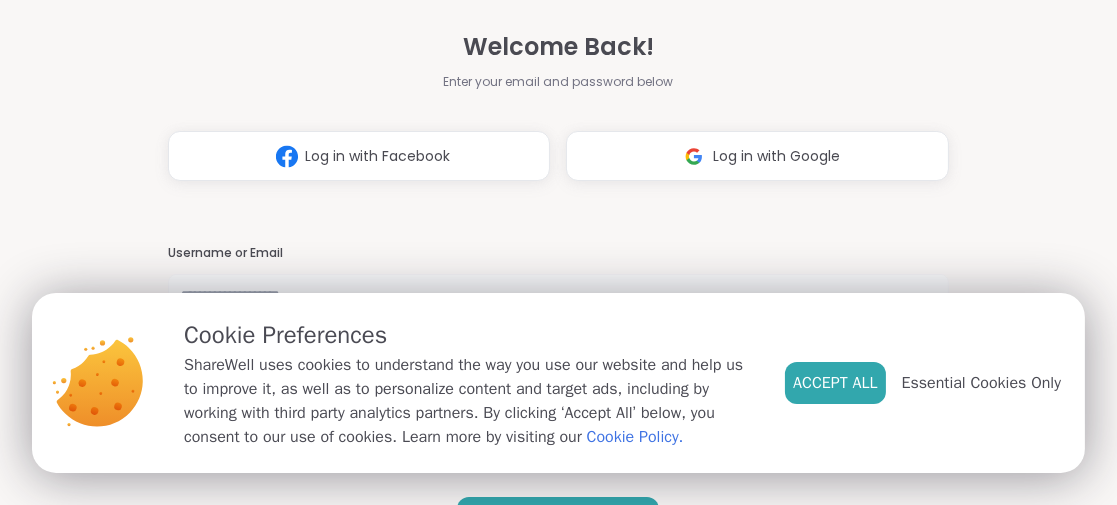 type on "**********" 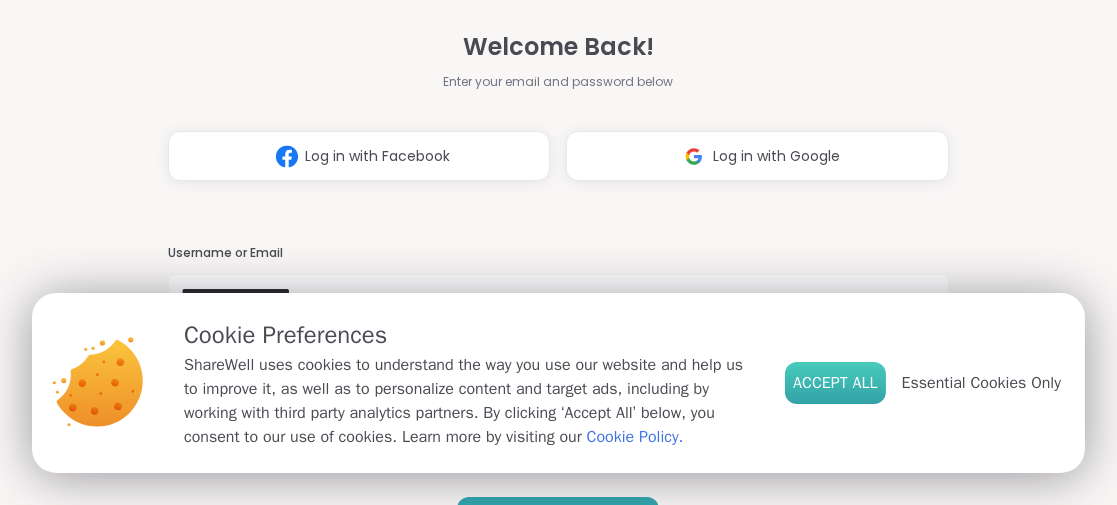 click on "Accept All" at bounding box center [835, 383] 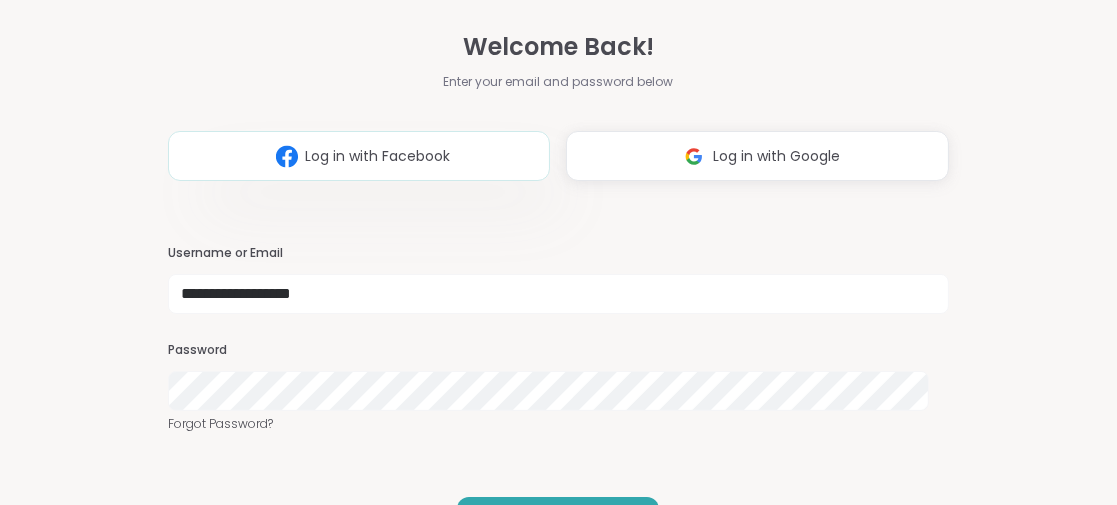 click on "Log in with Facebook" at bounding box center [378, 156] 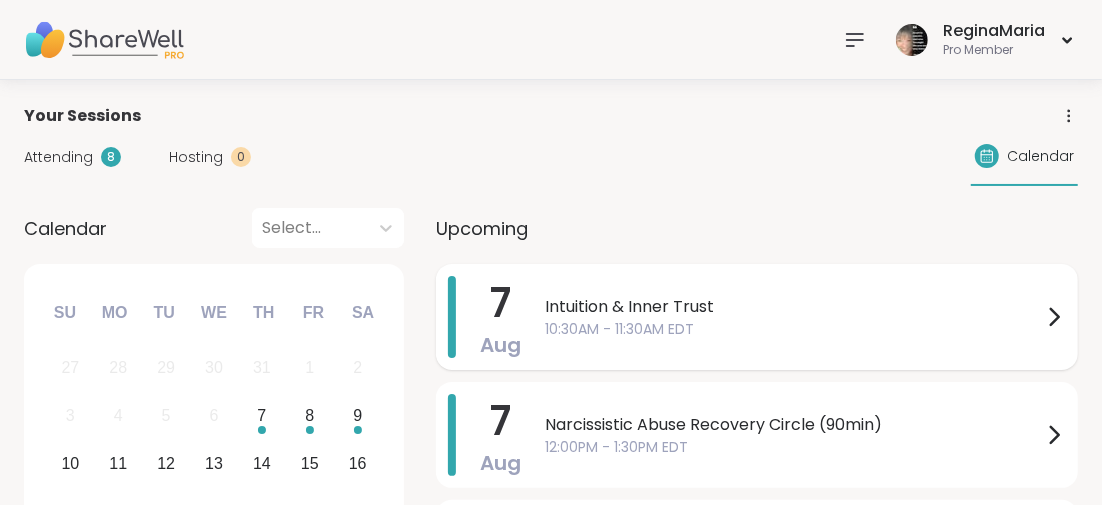 click on "Intuition & Inner Trust" at bounding box center (793, 307) 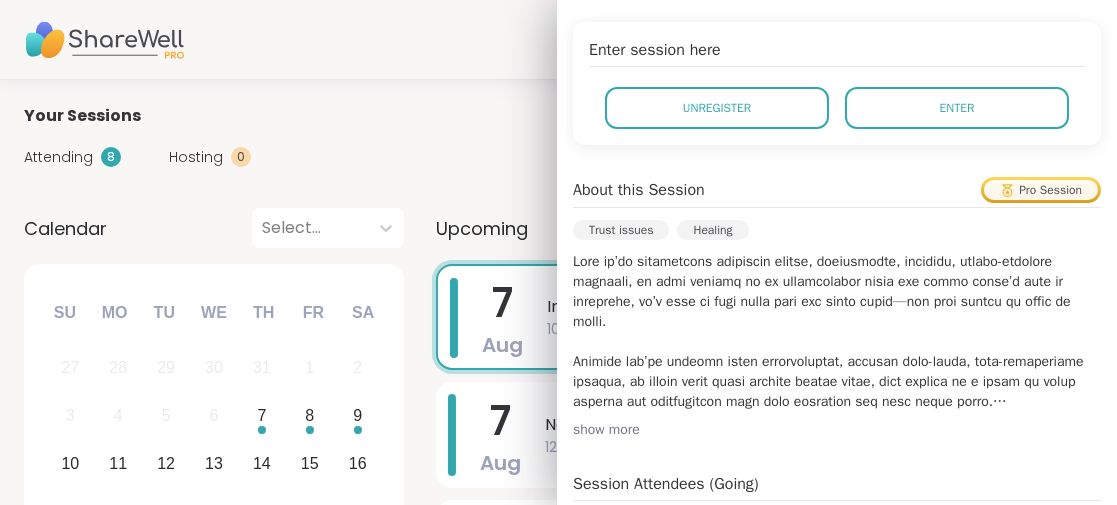scroll, scrollTop: 300, scrollLeft: 0, axis: vertical 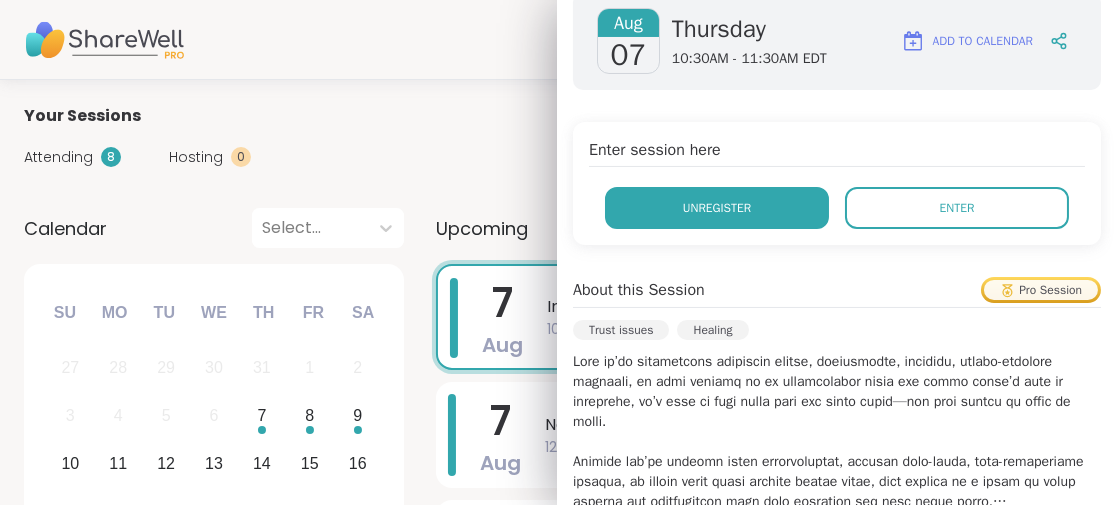click on "Unregister" at bounding box center [717, 208] 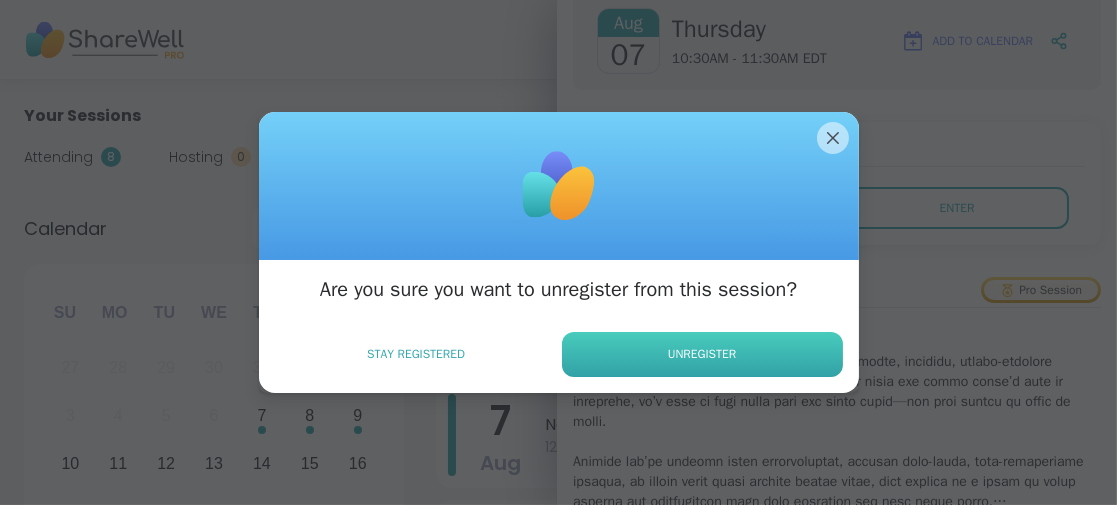 click on "Unregister" at bounding box center [702, 354] 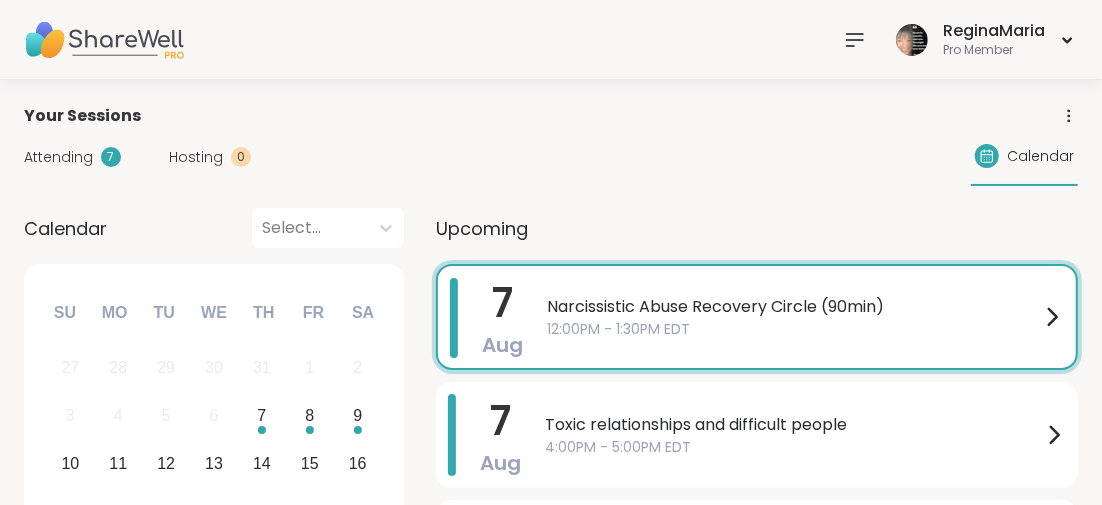 click on "Narcissistic Abuse Recovery Circle (90min)" at bounding box center (793, 307) 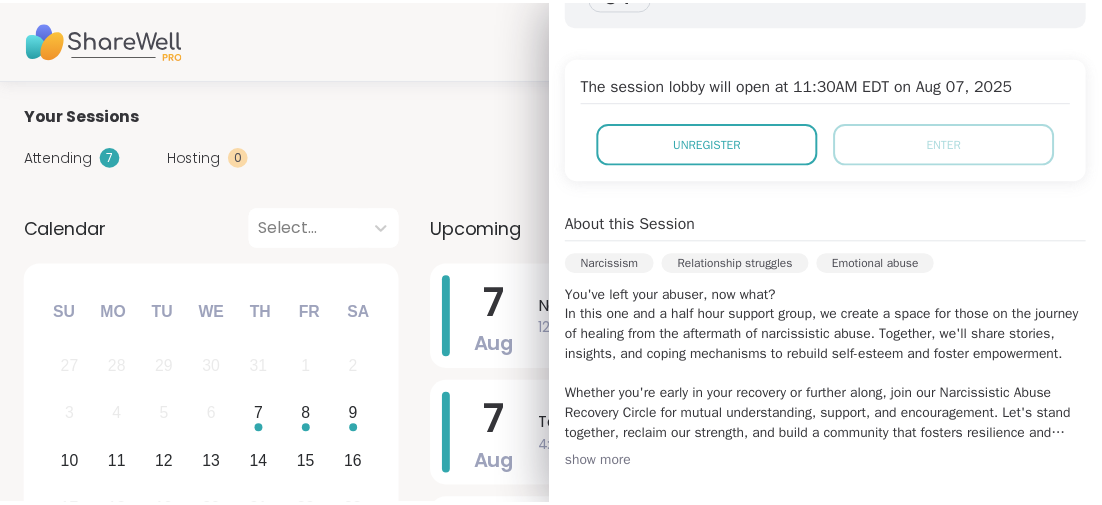 scroll, scrollTop: 300, scrollLeft: 0, axis: vertical 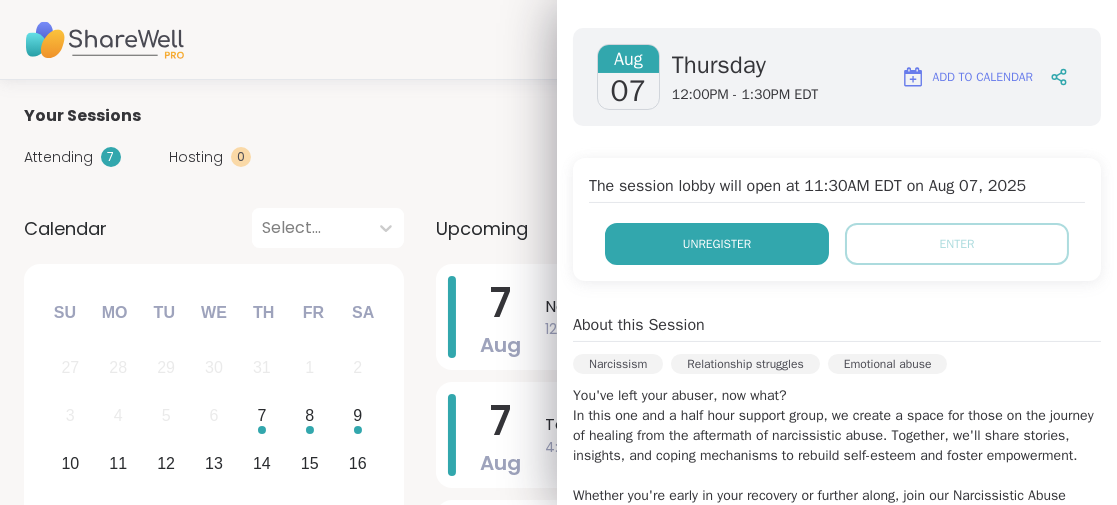 click on "Unregister" at bounding box center [717, 244] 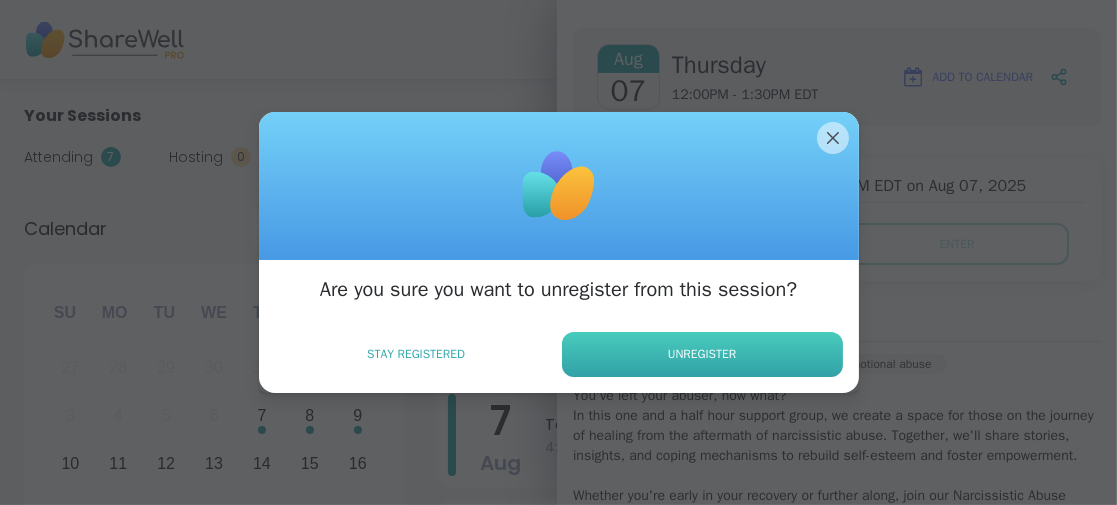 click on "Unregister" at bounding box center (702, 354) 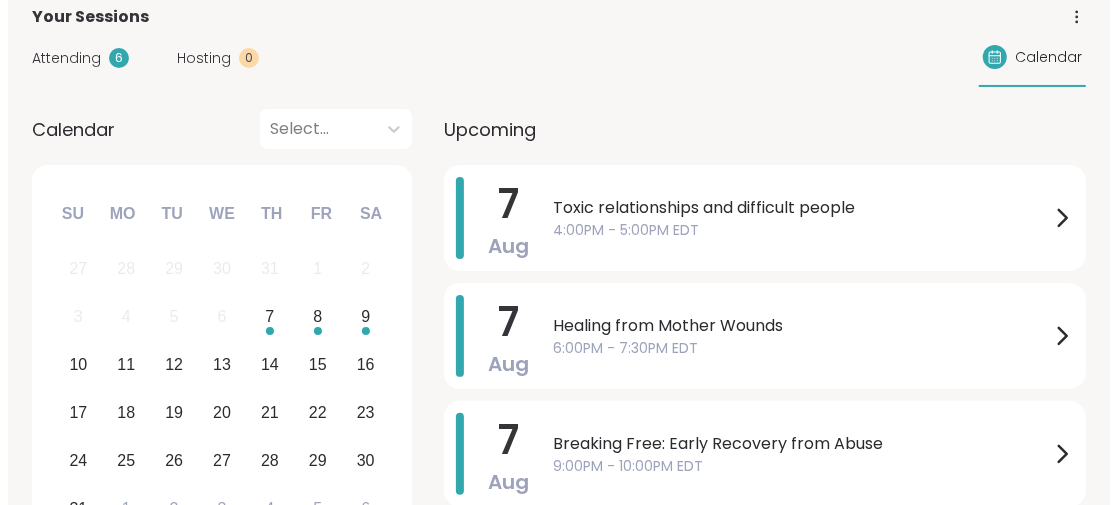 scroll, scrollTop: 0, scrollLeft: 0, axis: both 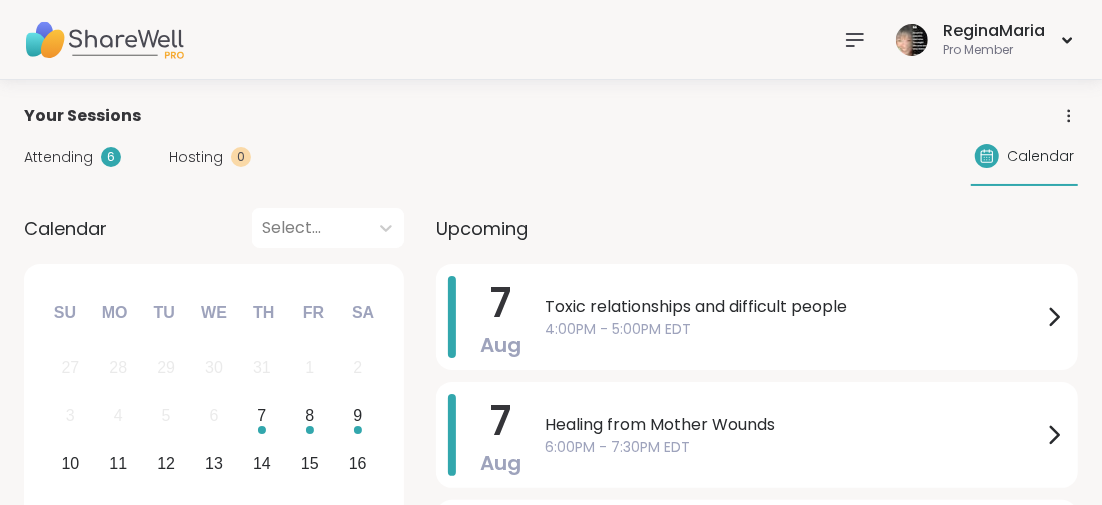 click 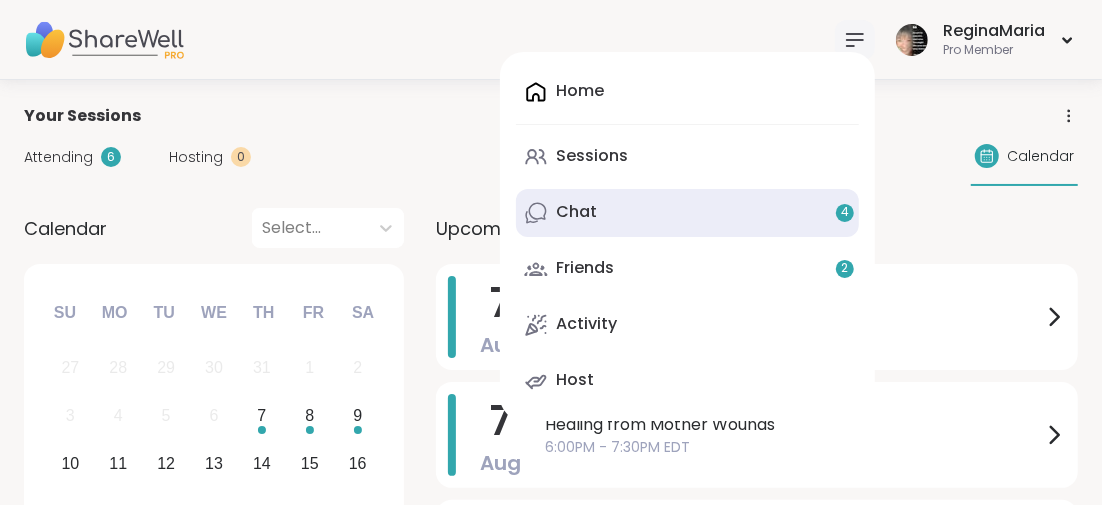 click on "4" at bounding box center (845, 213) 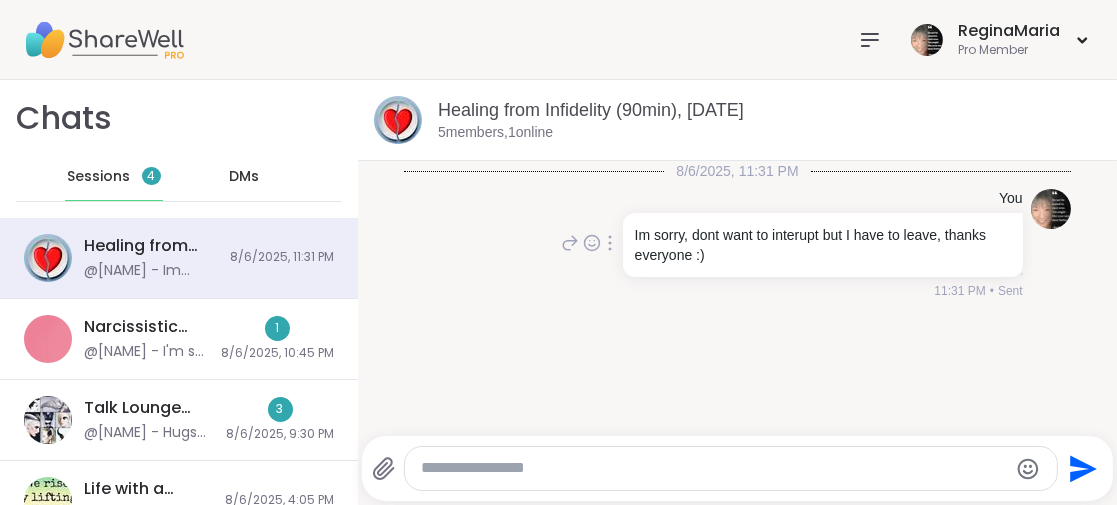 scroll, scrollTop: 0, scrollLeft: 0, axis: both 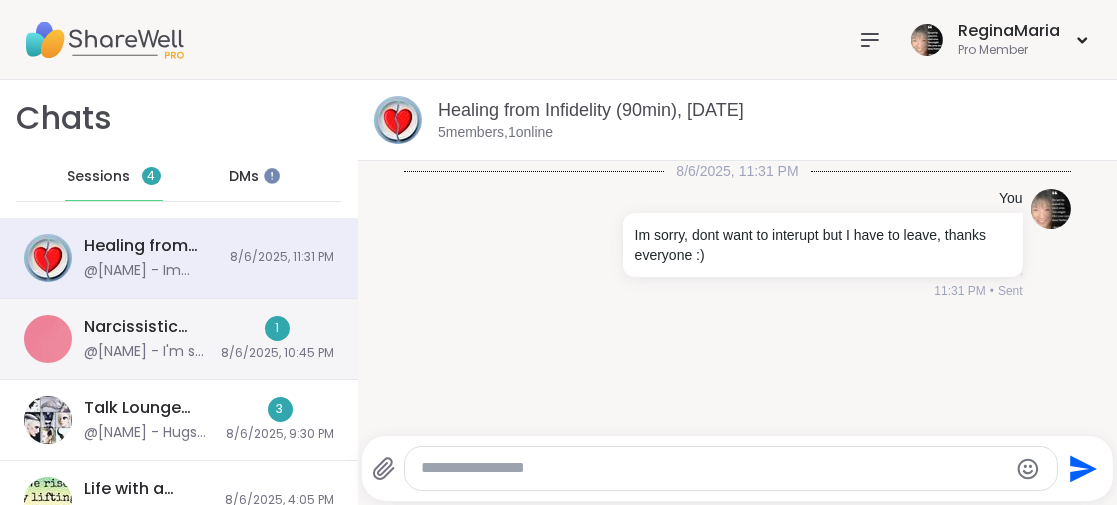click on "1 [DATE], [TIME]" at bounding box center (277, 339) 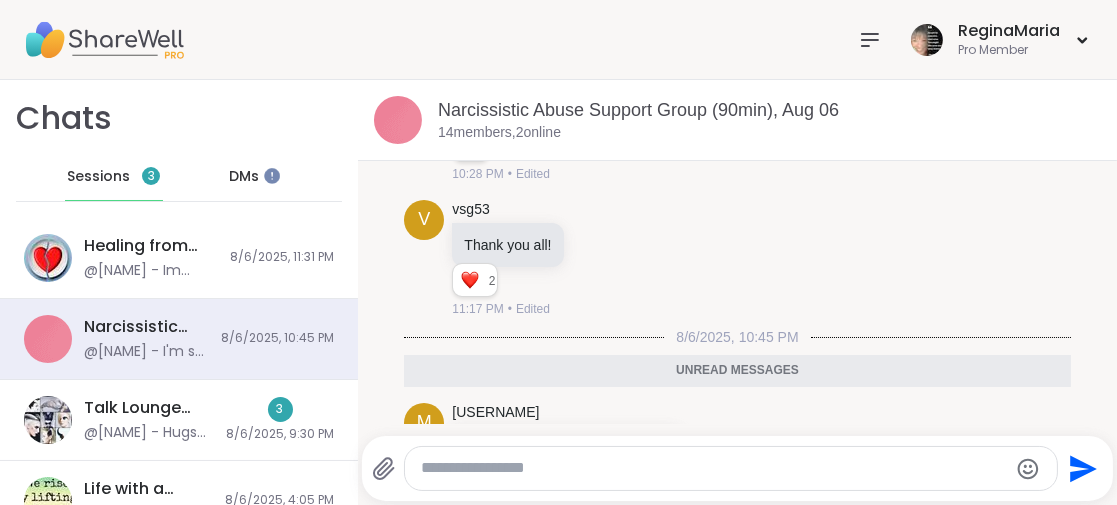 scroll, scrollTop: 2320, scrollLeft: 0, axis: vertical 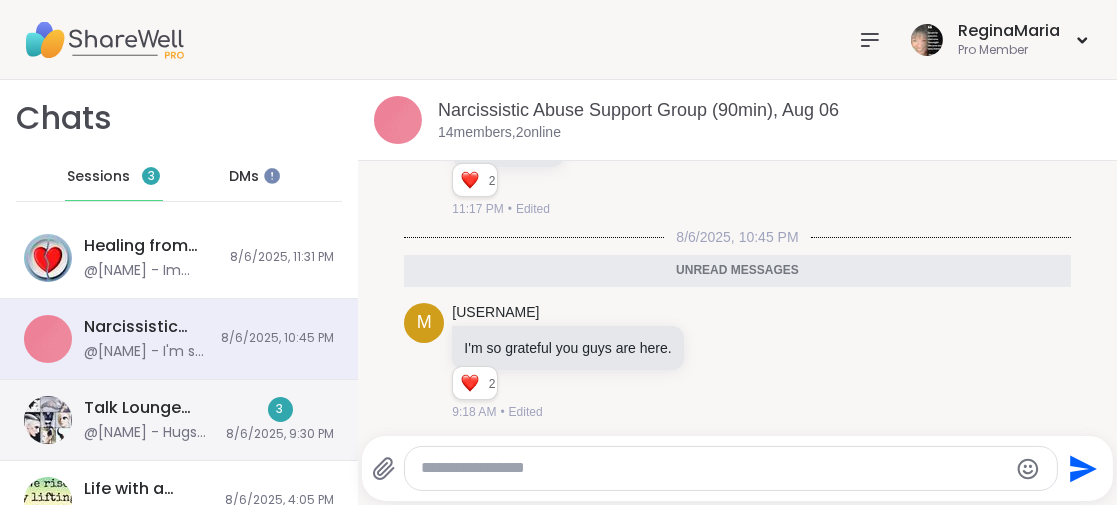 click on "3 [DATE], [TIME]" at bounding box center (280, 420) 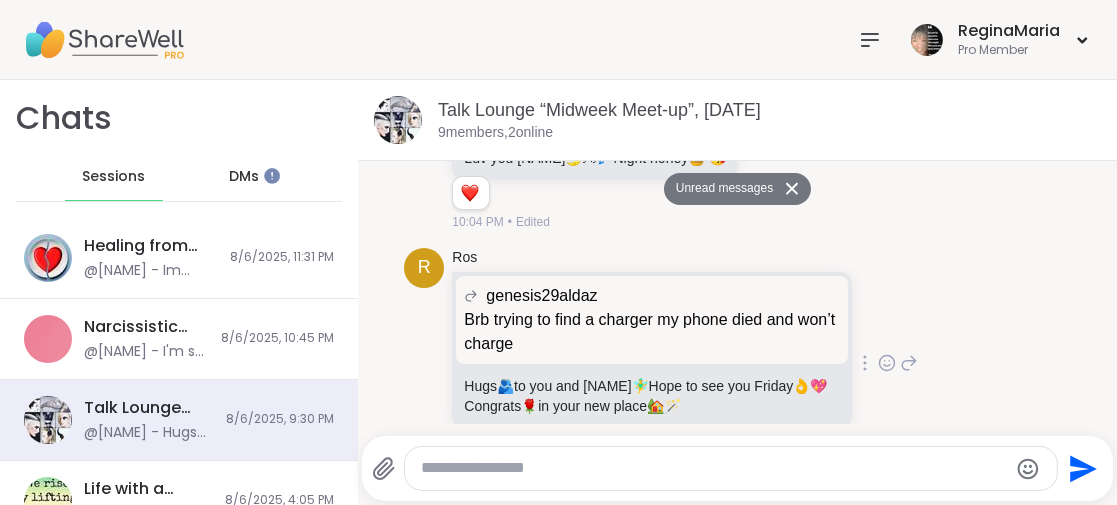 scroll, scrollTop: 841, scrollLeft: 0, axis: vertical 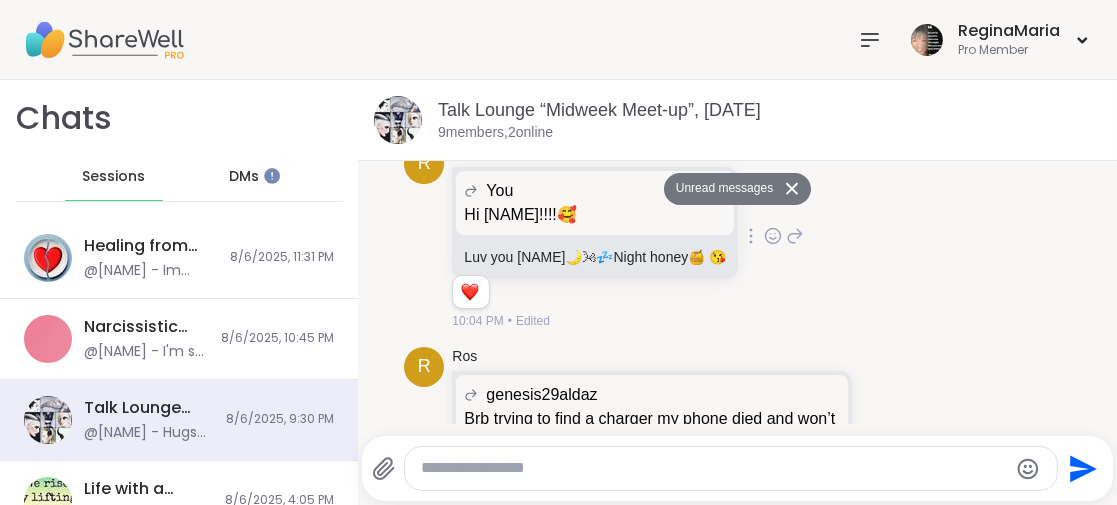 click 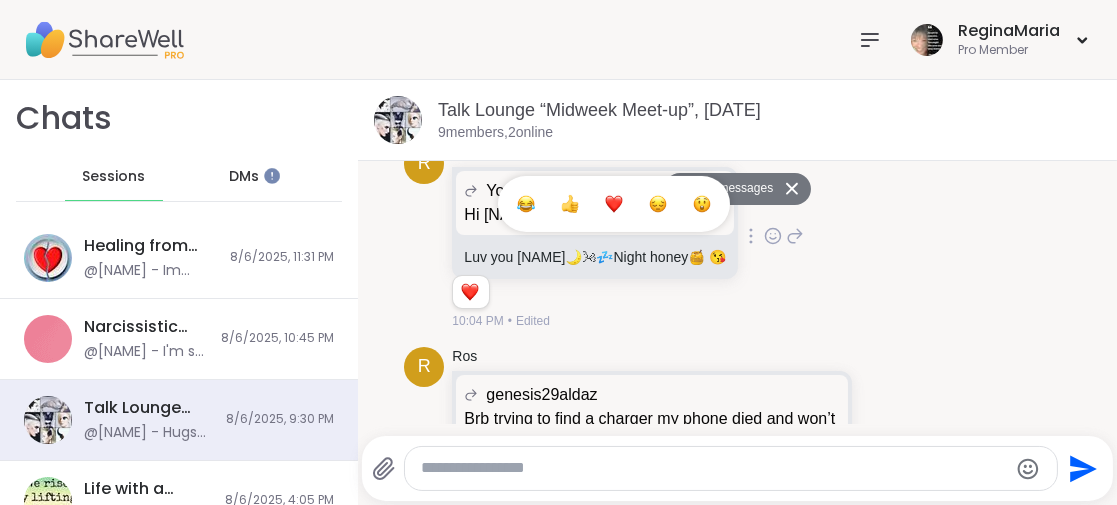 click at bounding box center (614, 204) 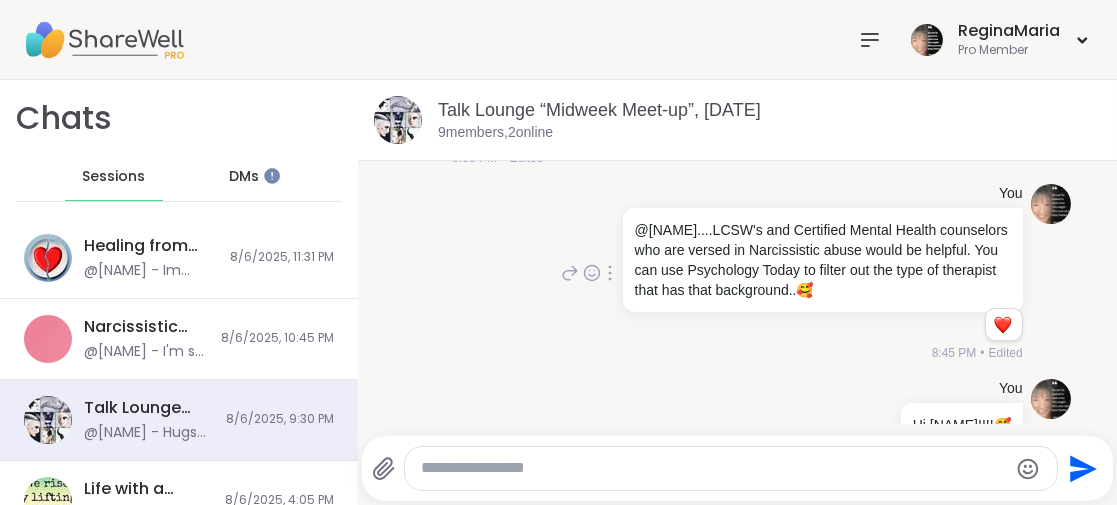 scroll, scrollTop: 0, scrollLeft: 0, axis: both 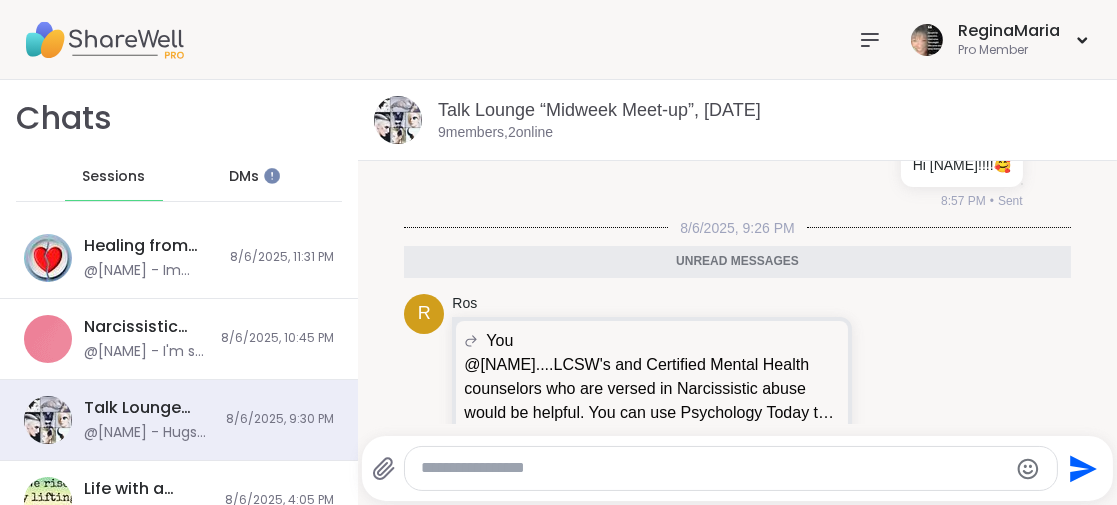 click on "DMs" at bounding box center (244, 177) 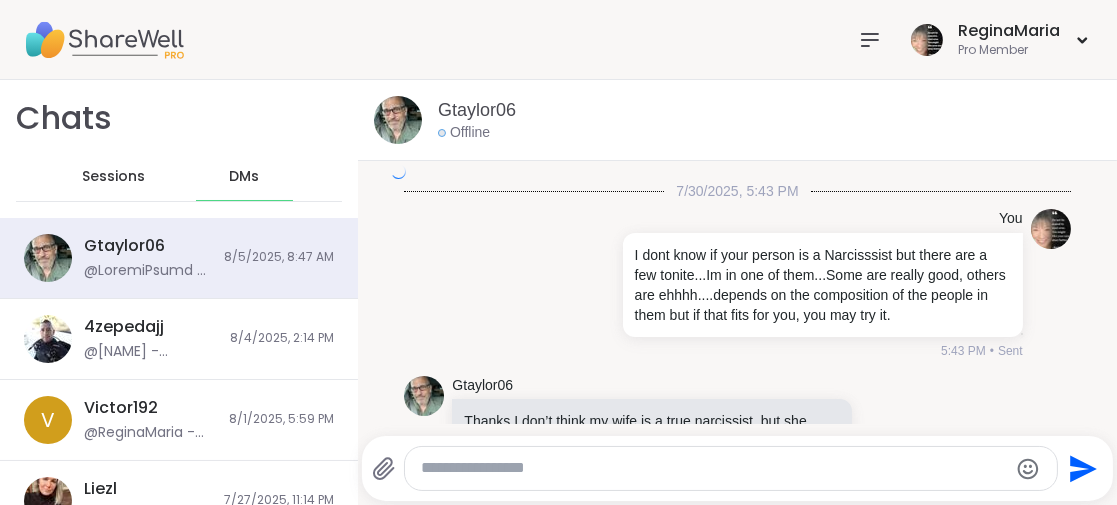 scroll, scrollTop: 6152, scrollLeft: 0, axis: vertical 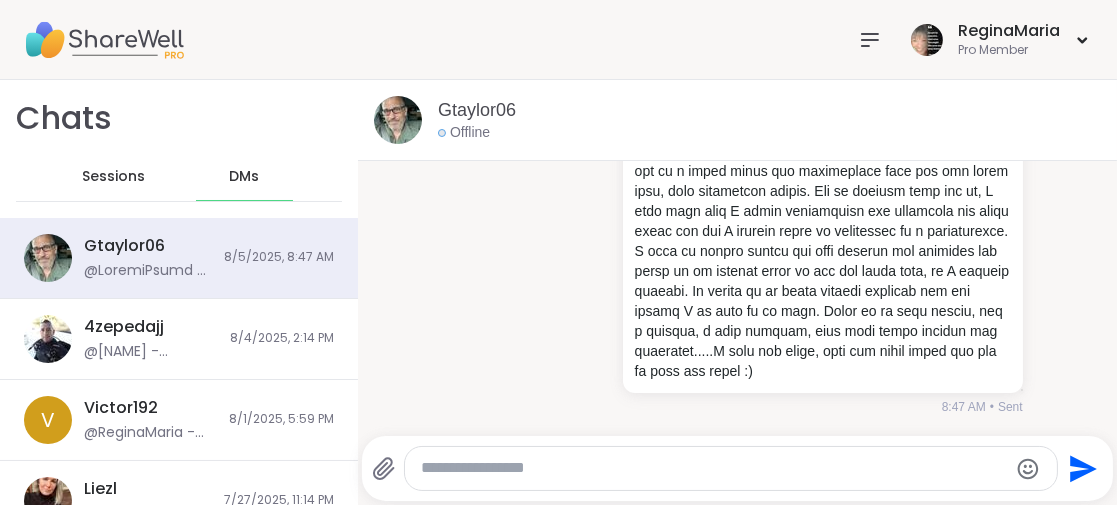 drag, startPoint x: 854, startPoint y: 32, endPoint x: 824, endPoint y: 45, distance: 32.695564 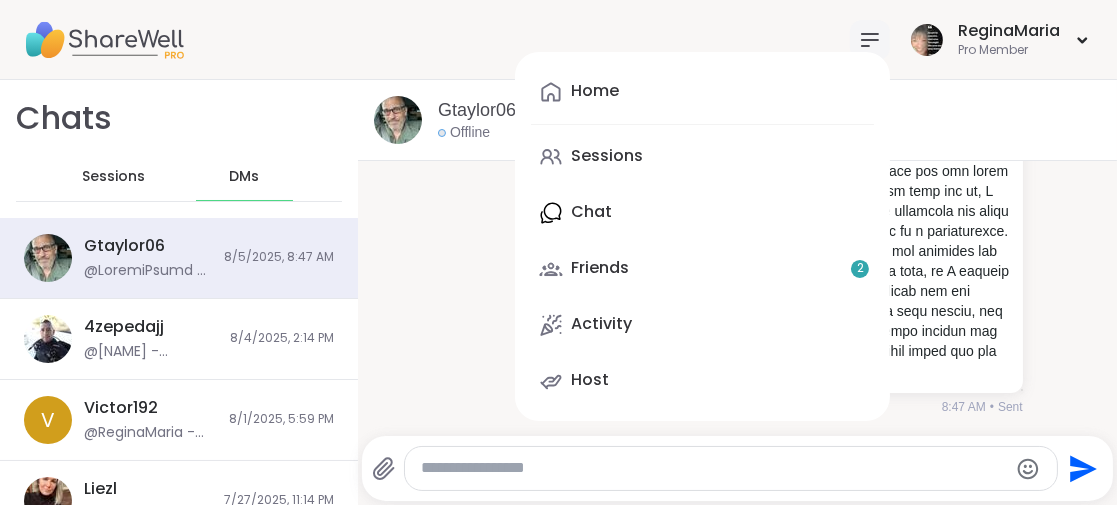 click on "Friends 2" at bounding box center [600, 268] 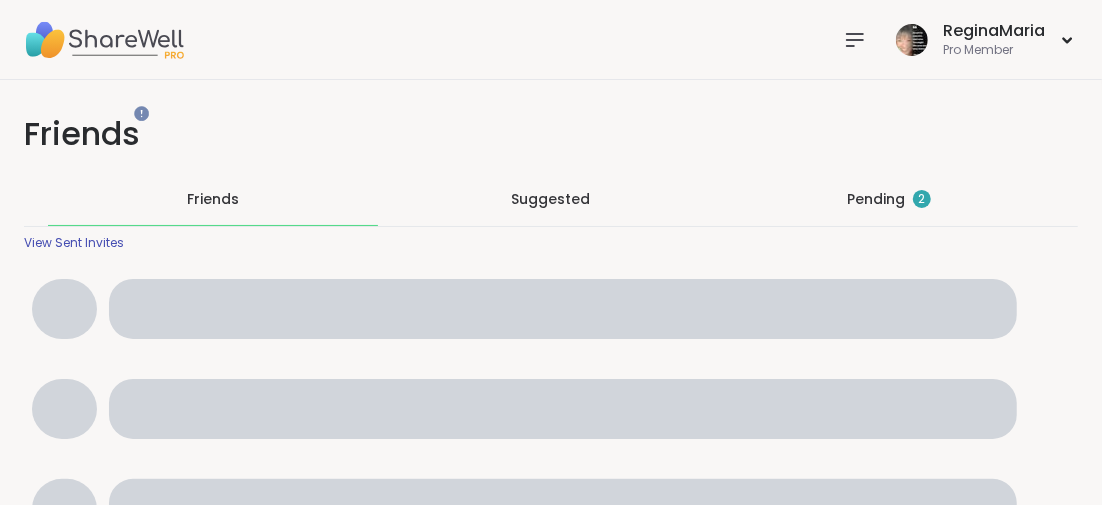 scroll, scrollTop: 0, scrollLeft: 0, axis: both 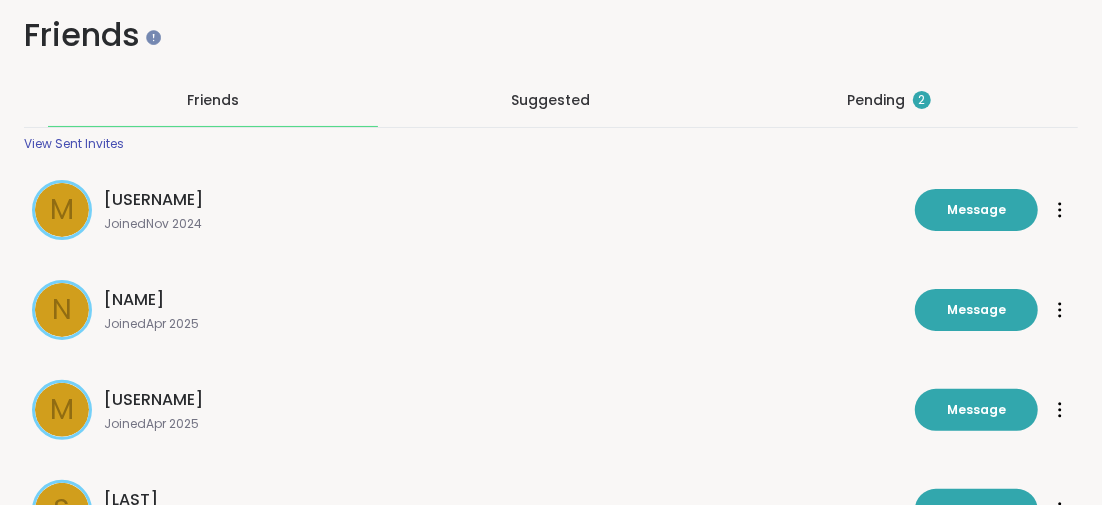 click on "Pending   2" at bounding box center (889, 100) 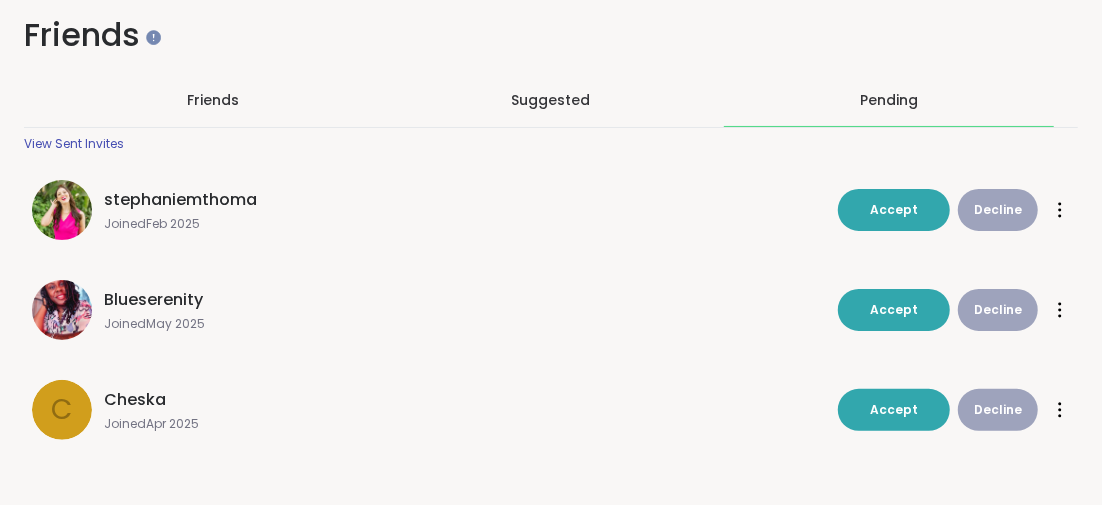 drag, startPoint x: 880, startPoint y: 299, endPoint x: 865, endPoint y: 313, distance: 20.518284 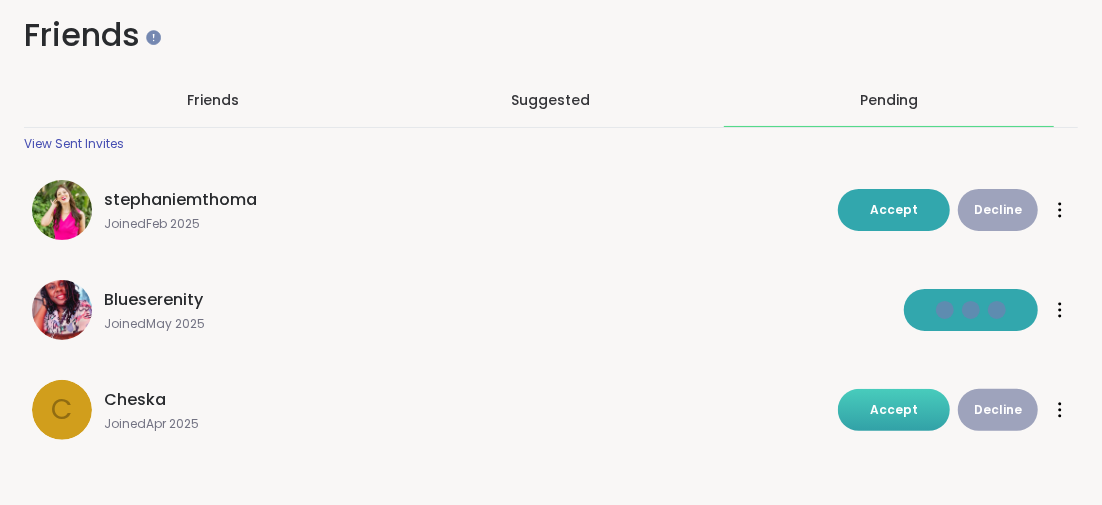 scroll, scrollTop: 1, scrollLeft: 0, axis: vertical 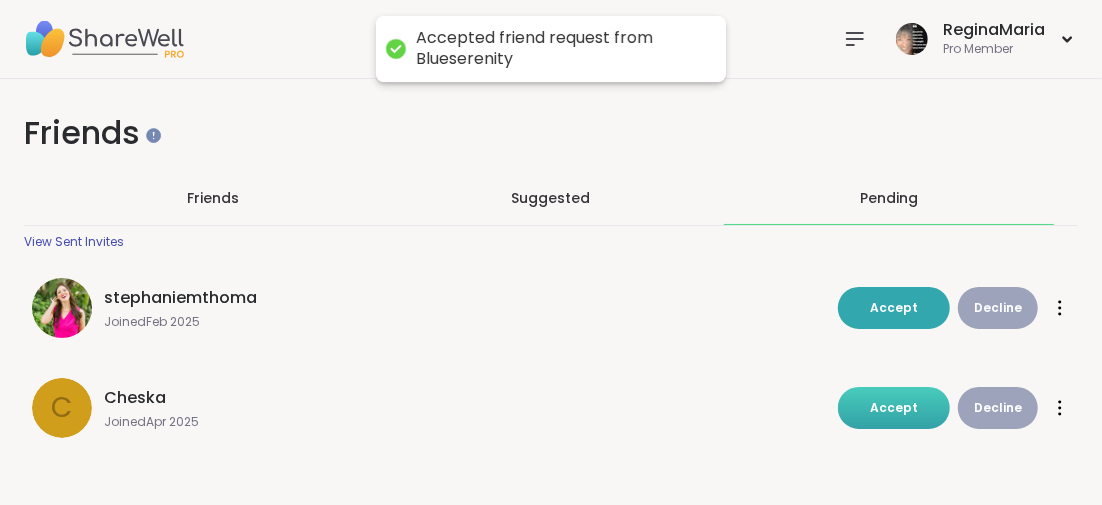 click on "Accept" at bounding box center [894, 407] 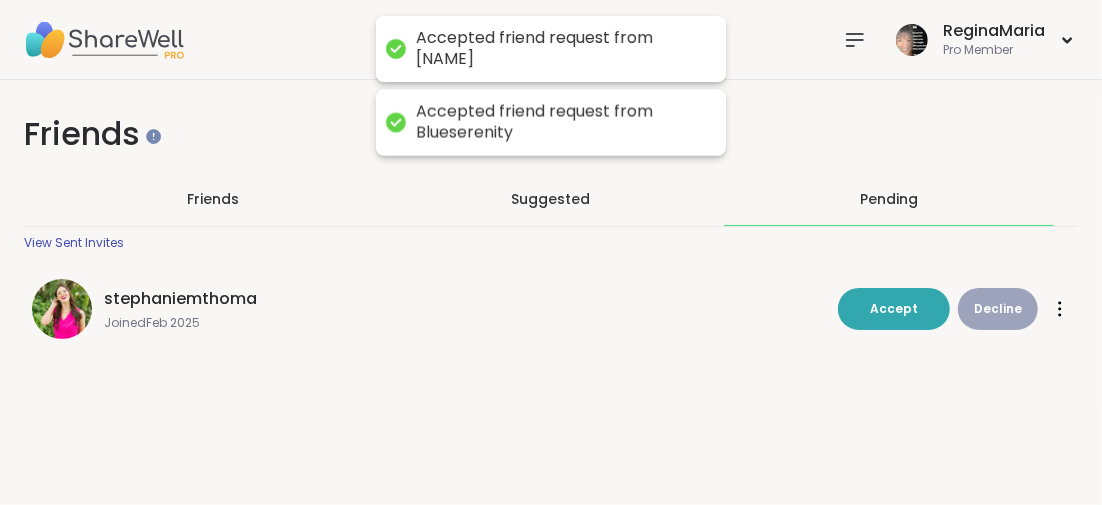 scroll, scrollTop: 0, scrollLeft: 0, axis: both 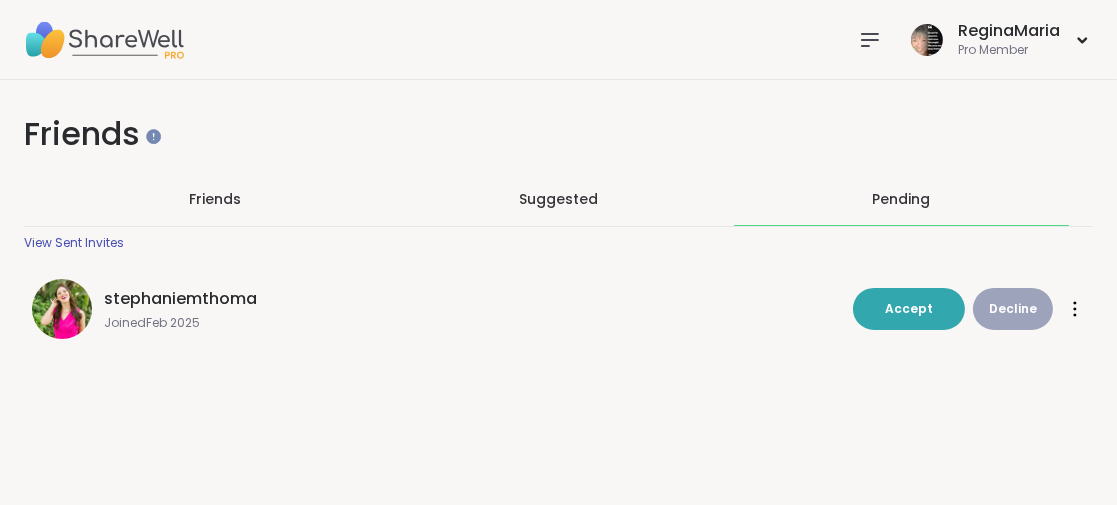 click 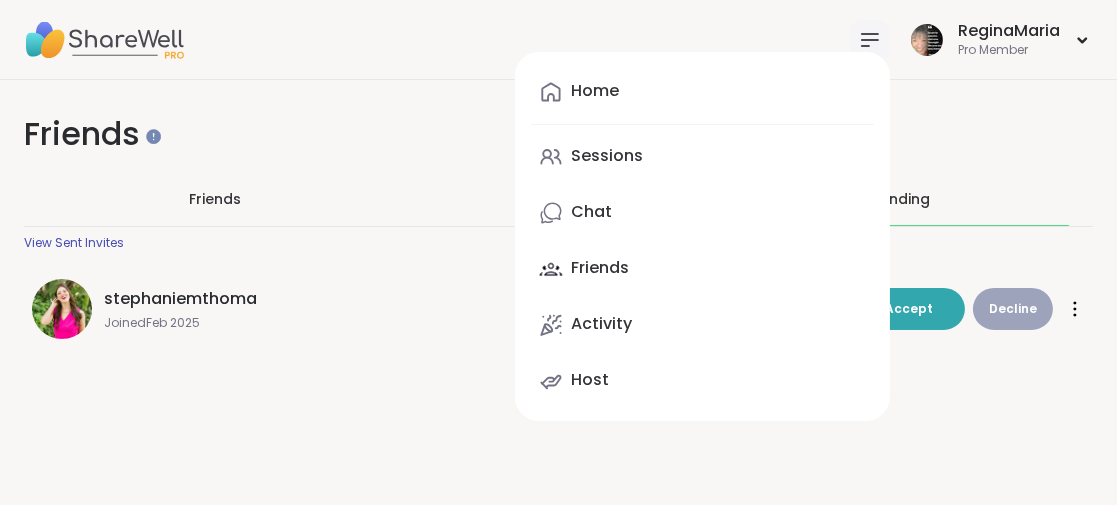 click on "Sessions" at bounding box center [607, 156] 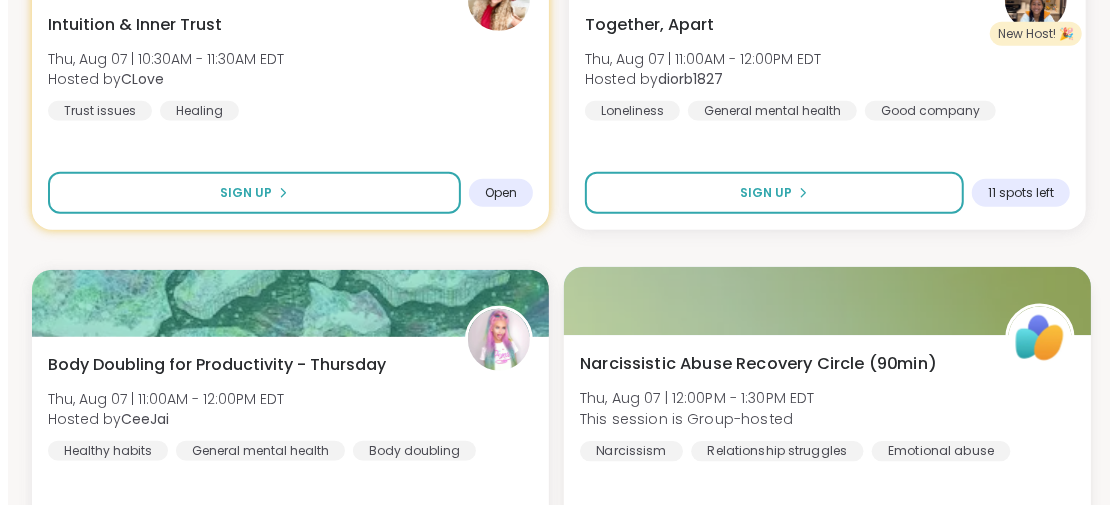 scroll, scrollTop: 899, scrollLeft: 0, axis: vertical 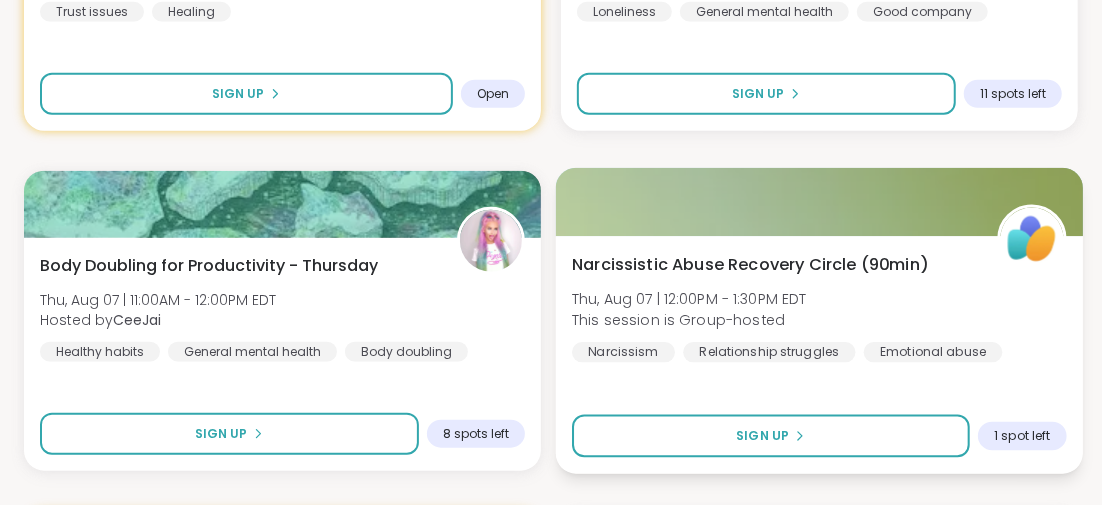 click on "Narcissistic Abuse Recovery Circle (90min)" at bounding box center [750, 264] 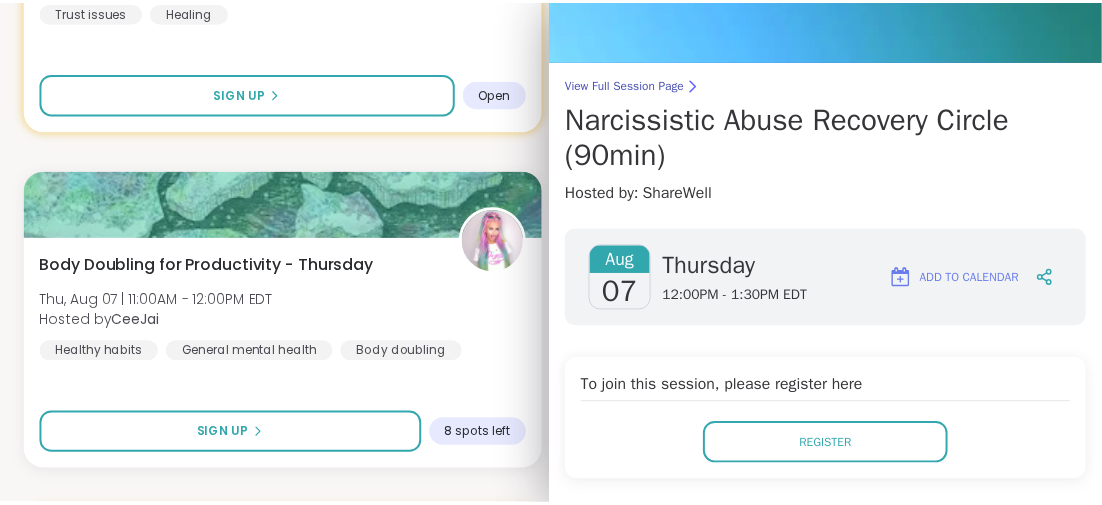 scroll, scrollTop: 0, scrollLeft: 0, axis: both 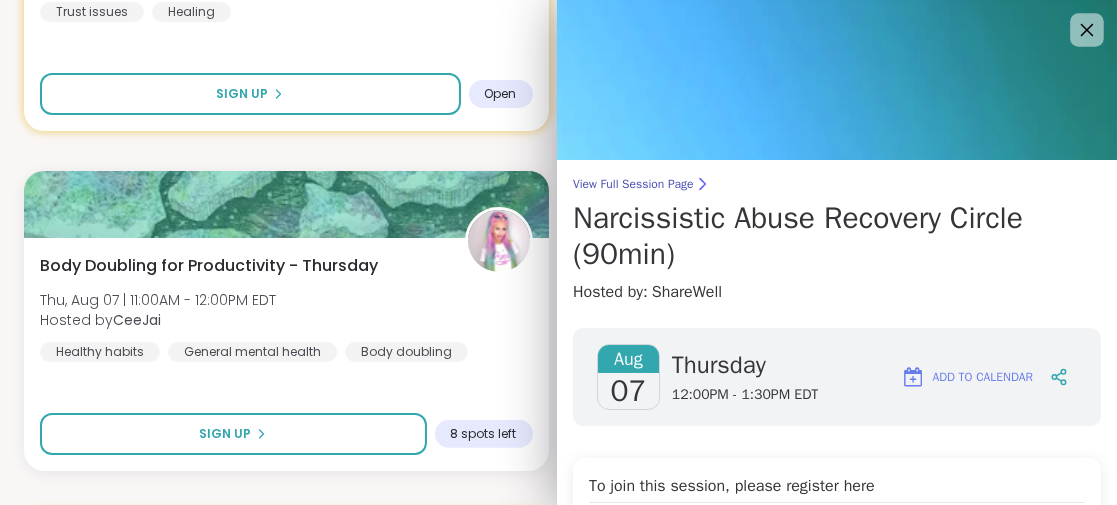 click 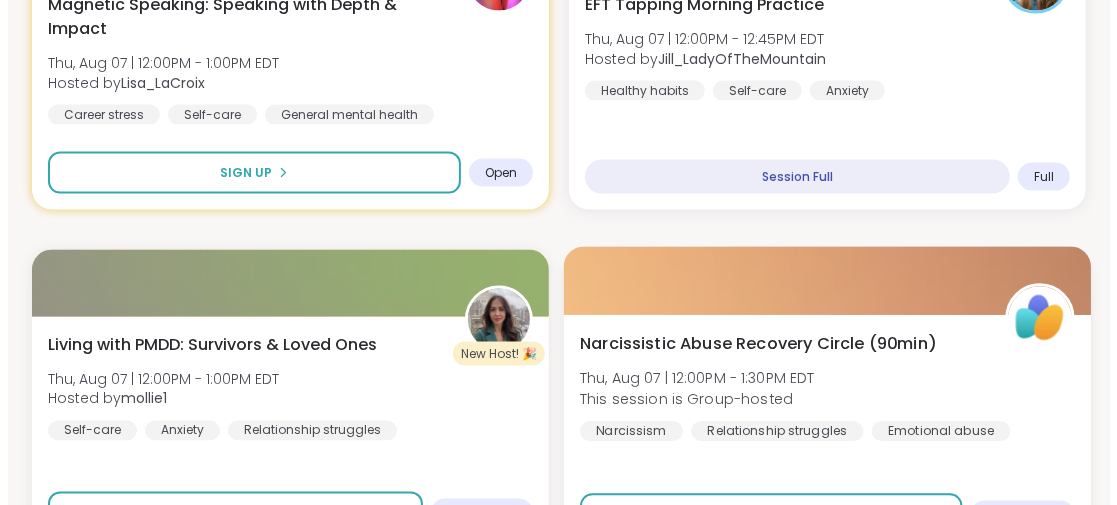 scroll, scrollTop: 1600, scrollLeft: 0, axis: vertical 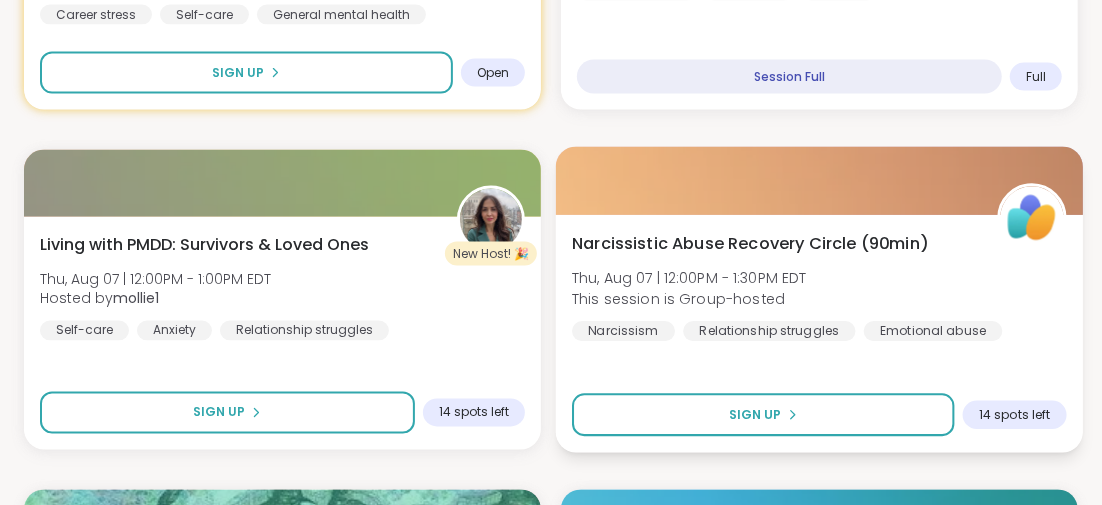 click on "Narcissistic Abuse Recovery Circle (90min)" at bounding box center [750, 243] 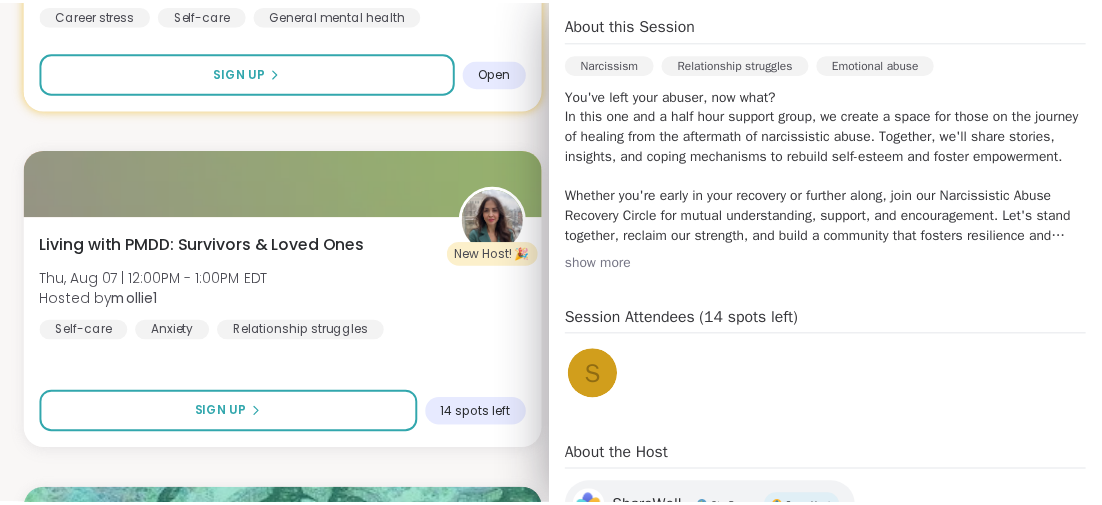 scroll, scrollTop: 0, scrollLeft: 0, axis: both 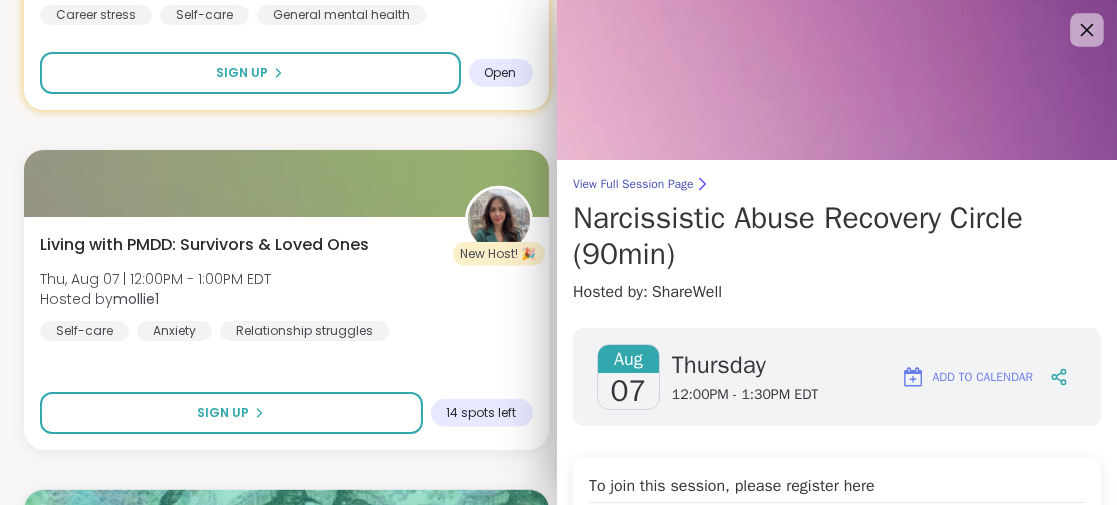 click 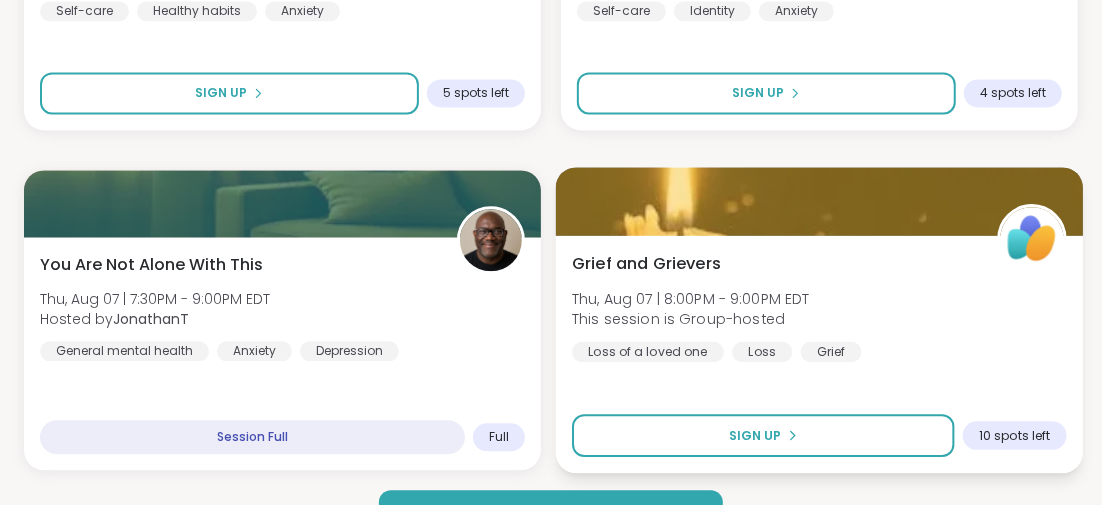 scroll, scrollTop: 6046, scrollLeft: 0, axis: vertical 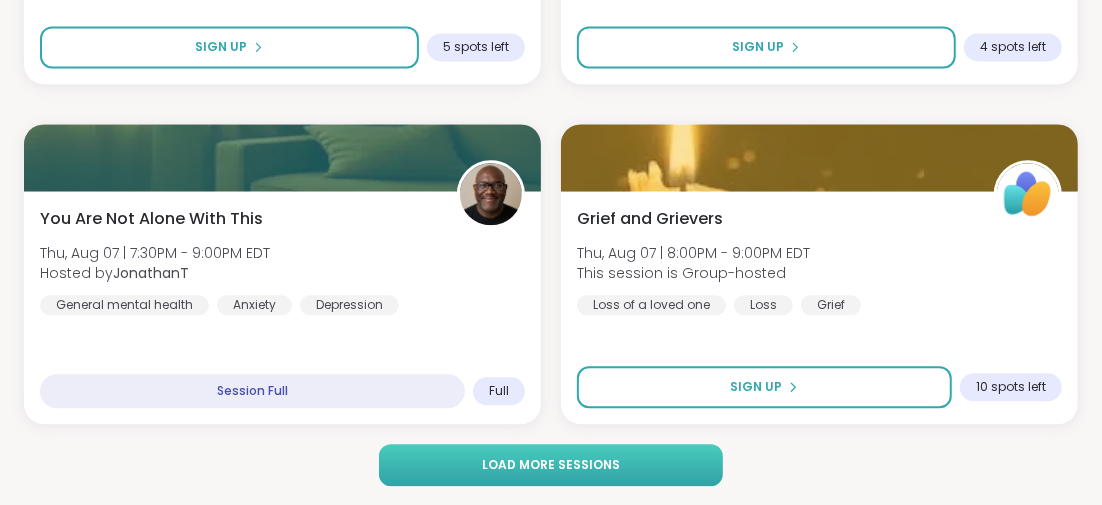 click on "Load more sessions" at bounding box center (550, 465) 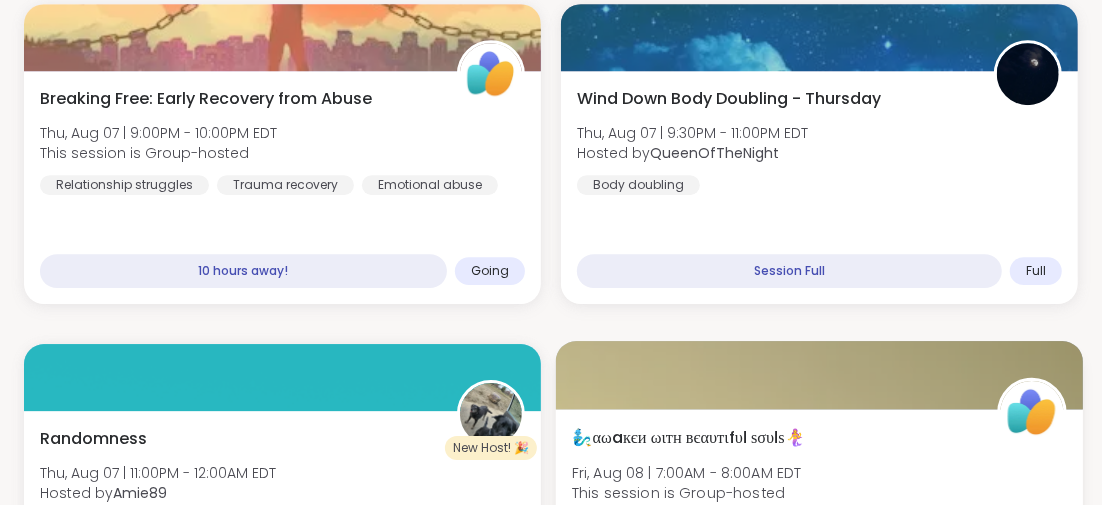 scroll, scrollTop: 6946, scrollLeft: 0, axis: vertical 